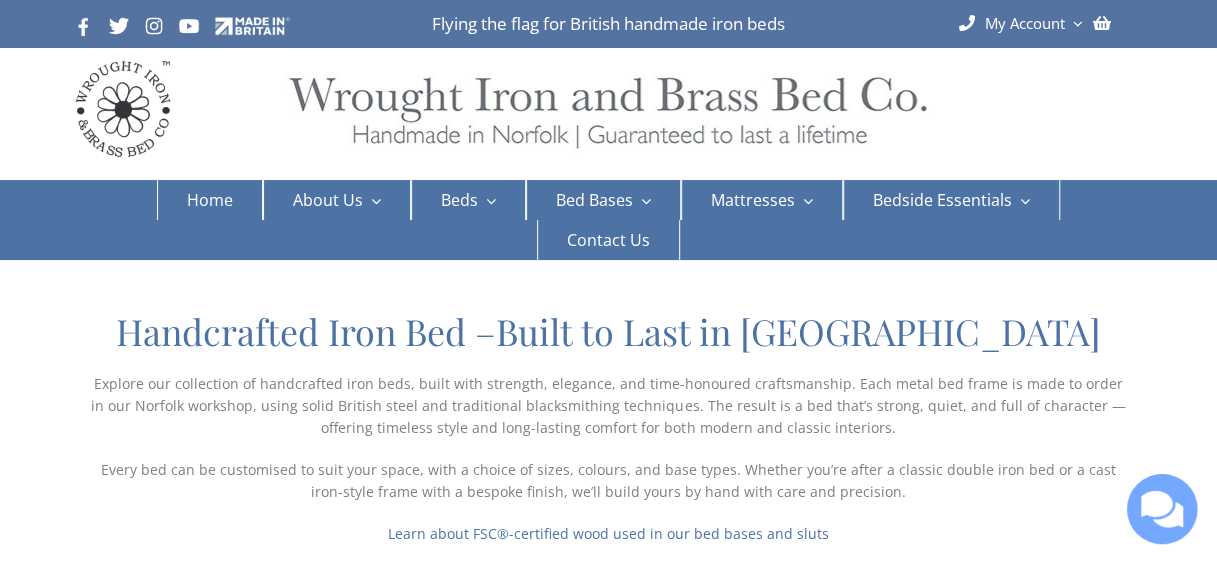 scroll, scrollTop: 0, scrollLeft: 0, axis: both 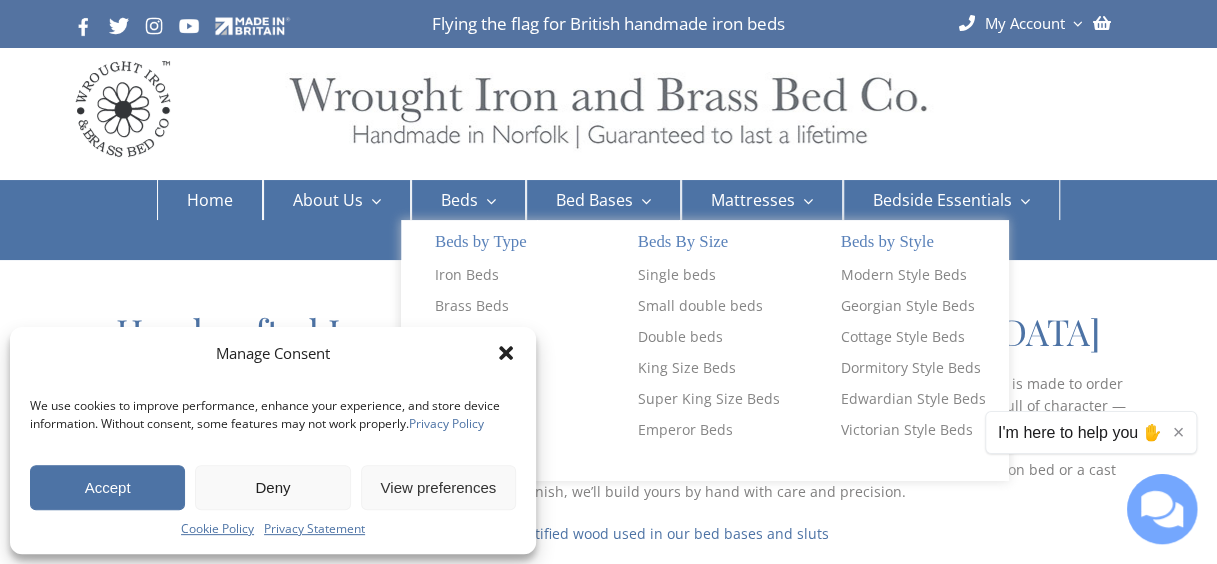 click on "Beds" at bounding box center (459, 200) 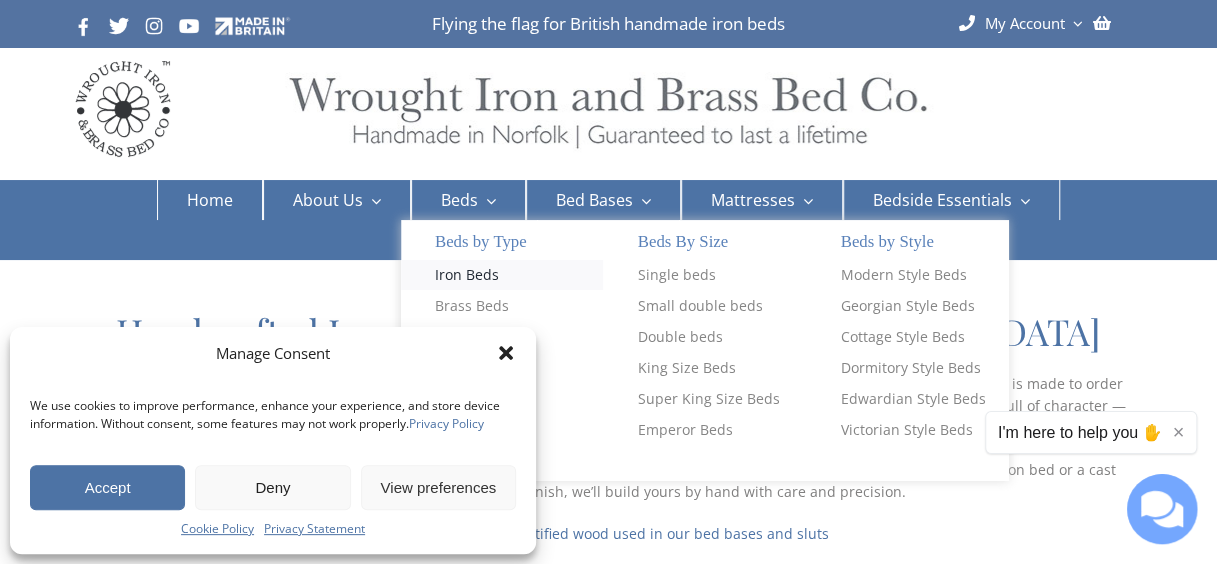 click on "Iron Beds" at bounding box center [467, 275] 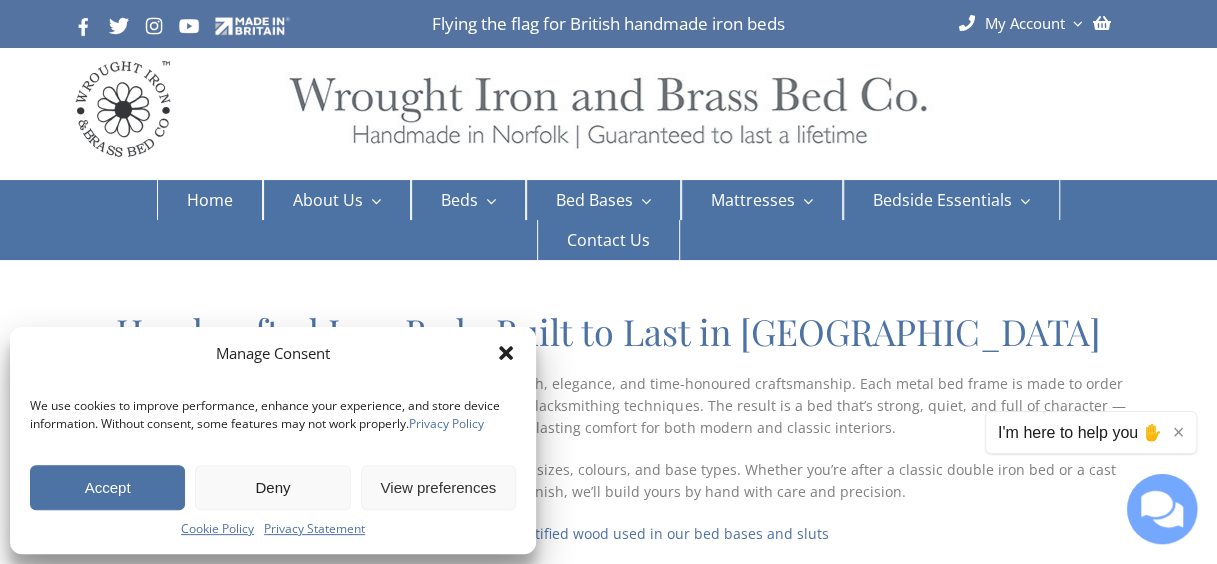click 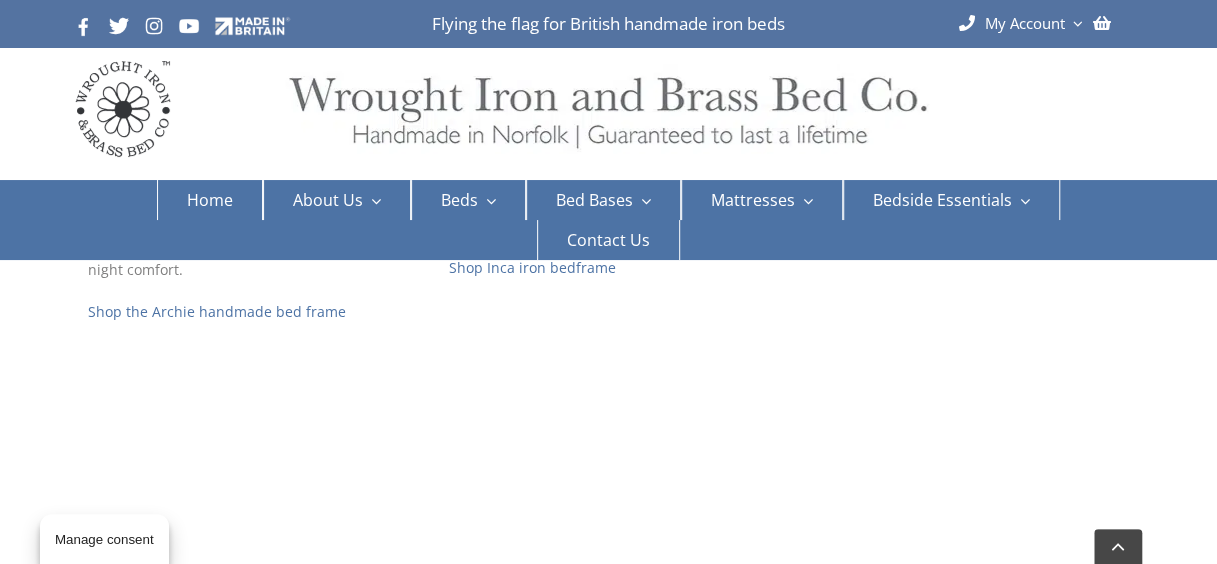 scroll, scrollTop: 772, scrollLeft: 0, axis: vertical 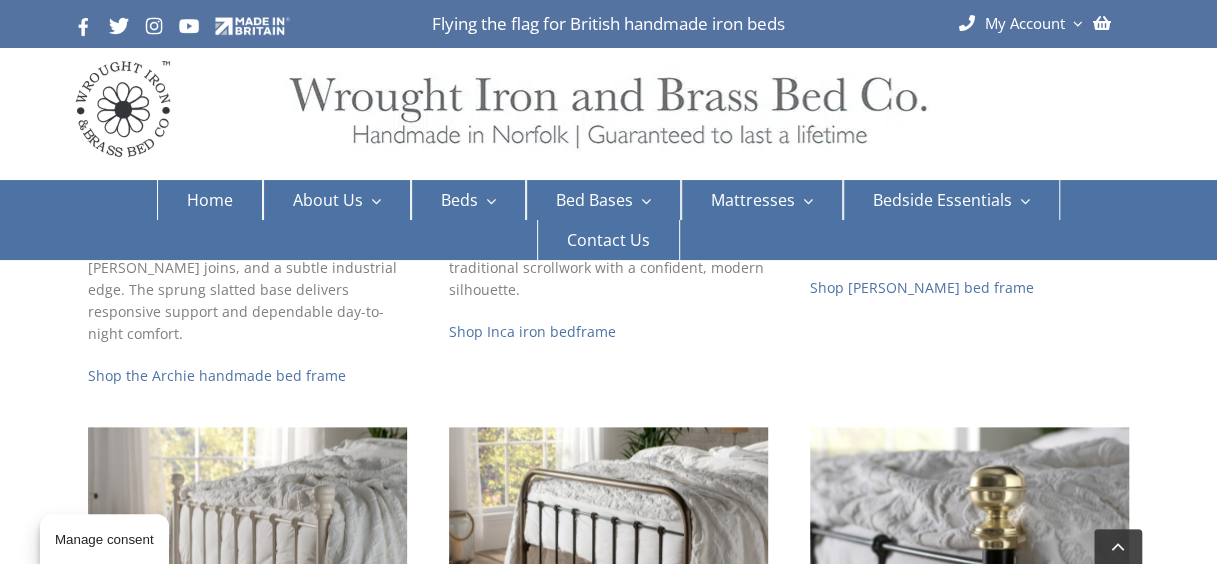click at bounding box center (969, 533) 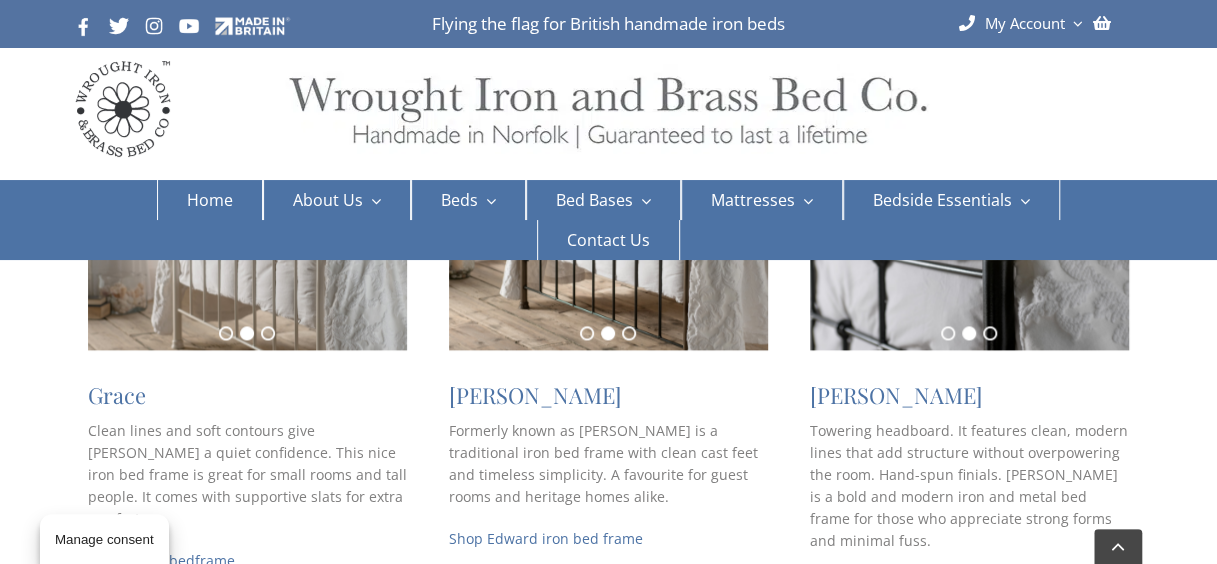 scroll, scrollTop: 1069, scrollLeft: 0, axis: vertical 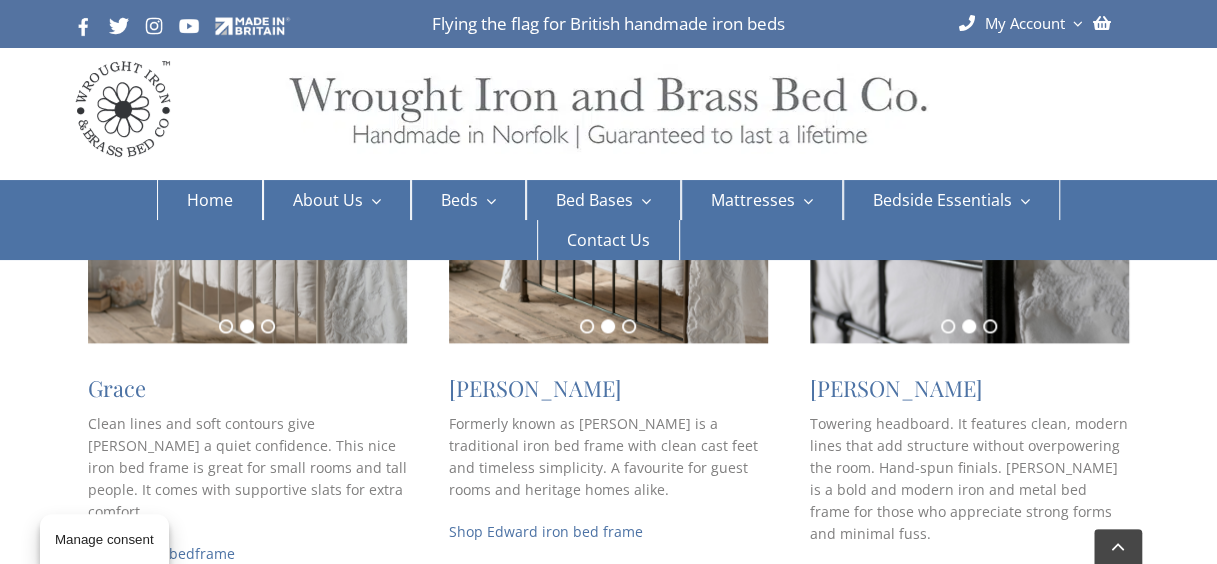 click on "Shop Isaac frame" at bounding box center (885, 575) 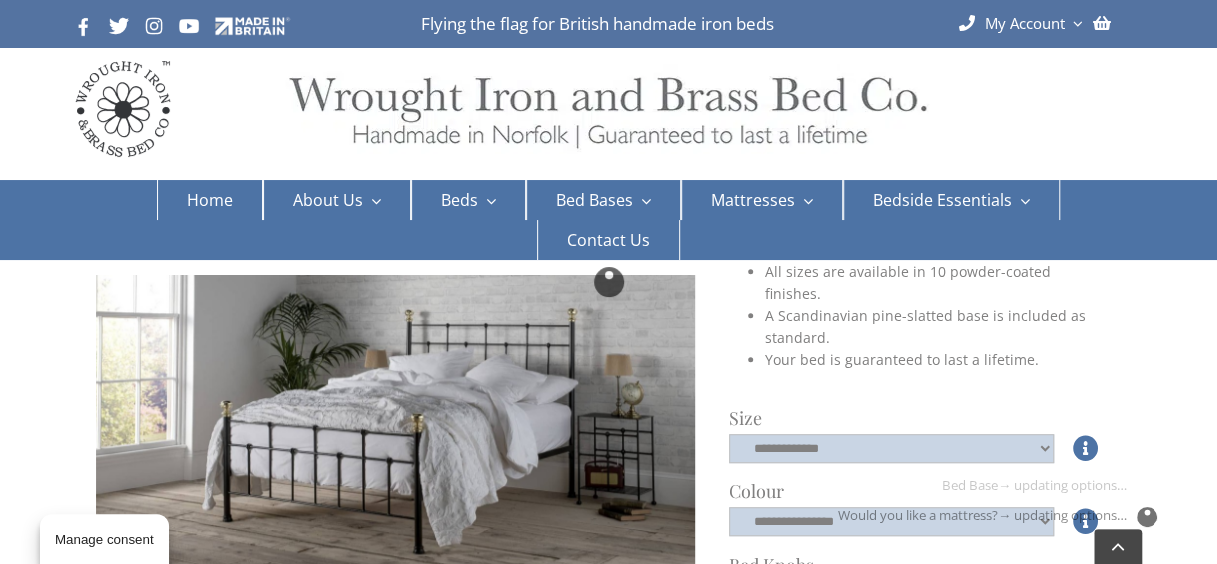scroll, scrollTop: 560, scrollLeft: 0, axis: vertical 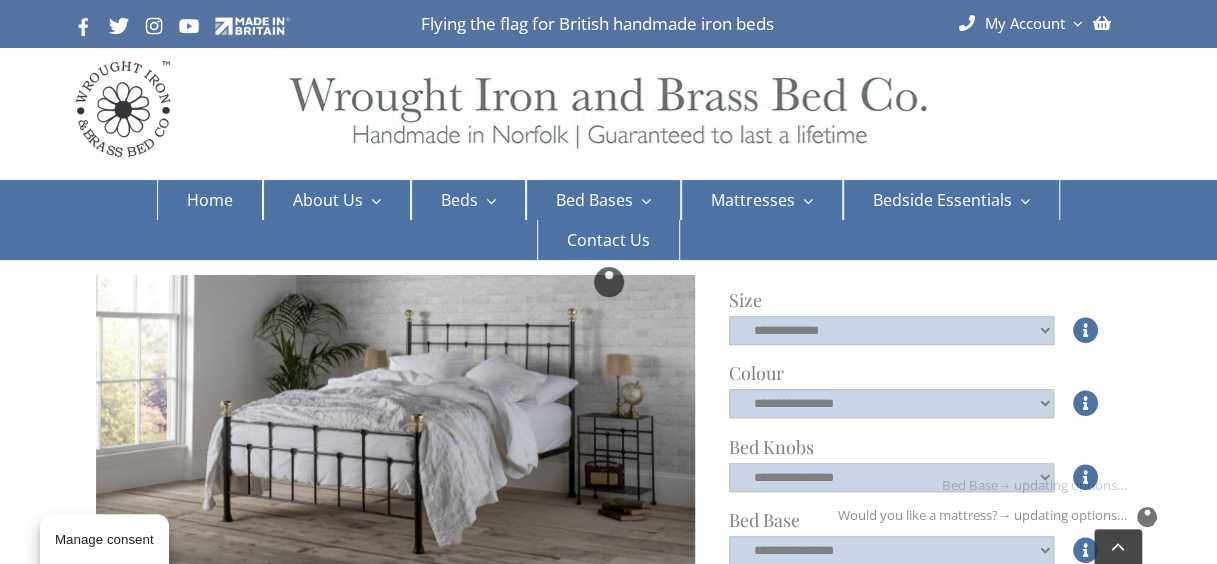click at bounding box center [608, 282] 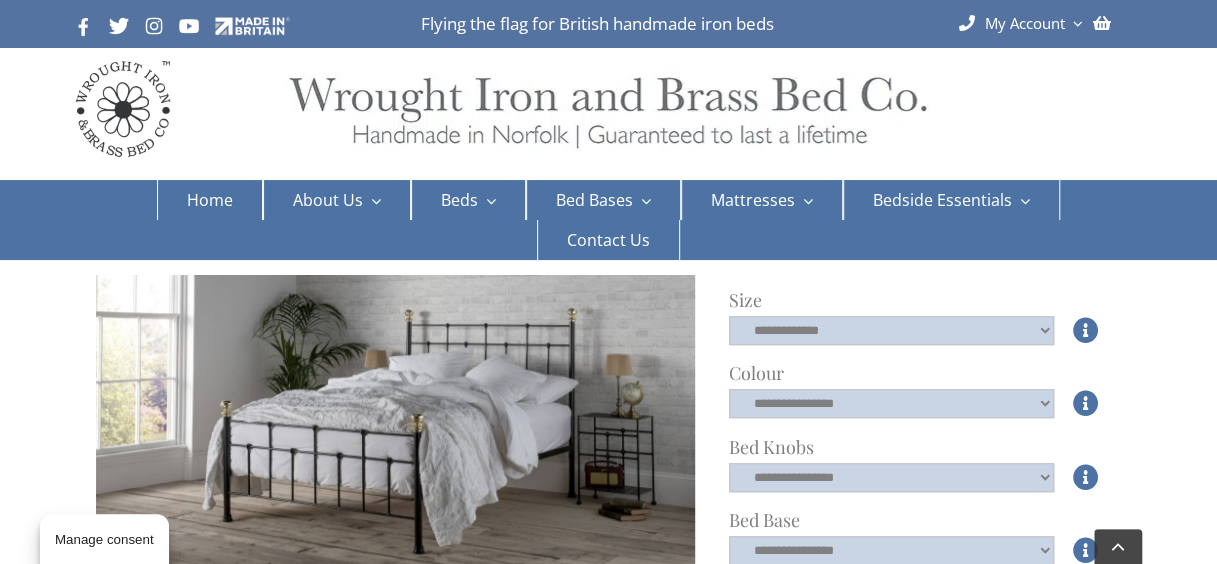 click on "**********" at bounding box center [916, 405] 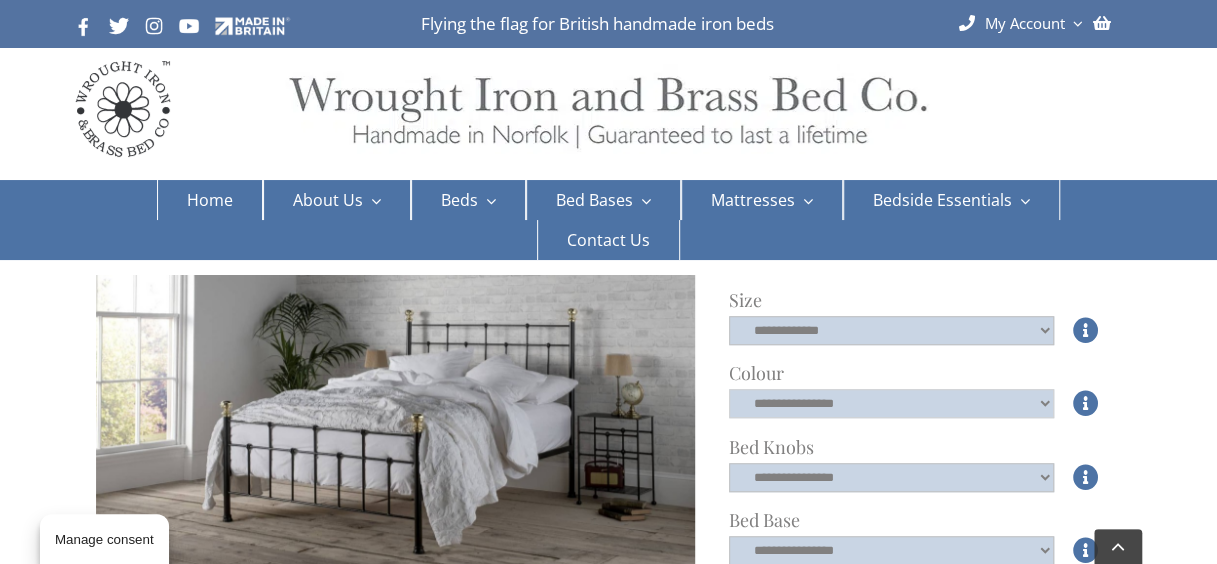 click on "**********" 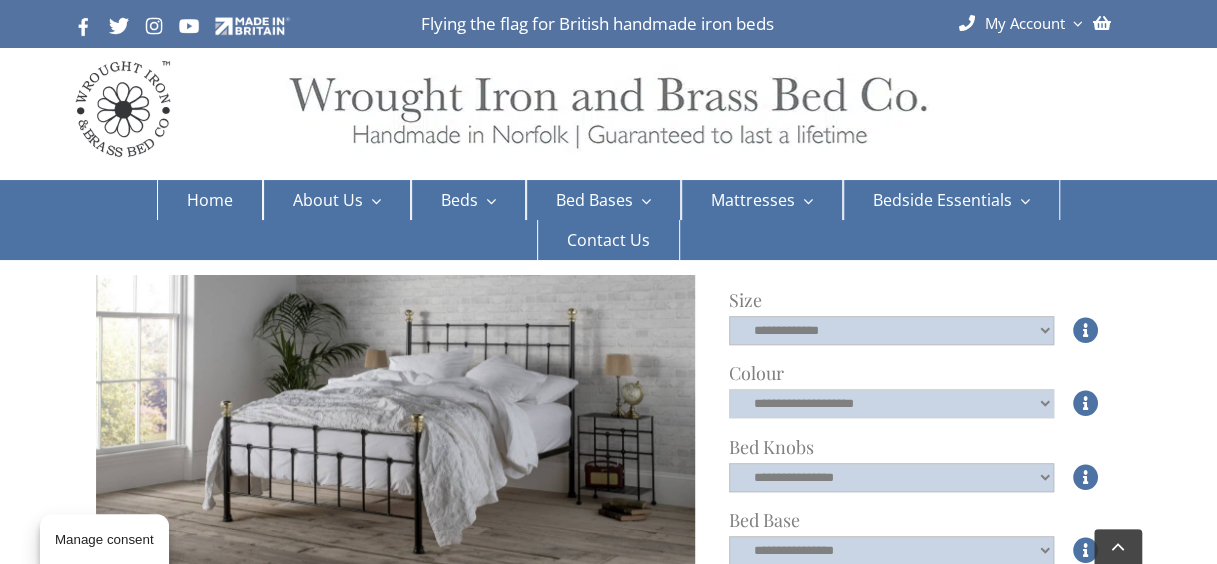 click on "**********" 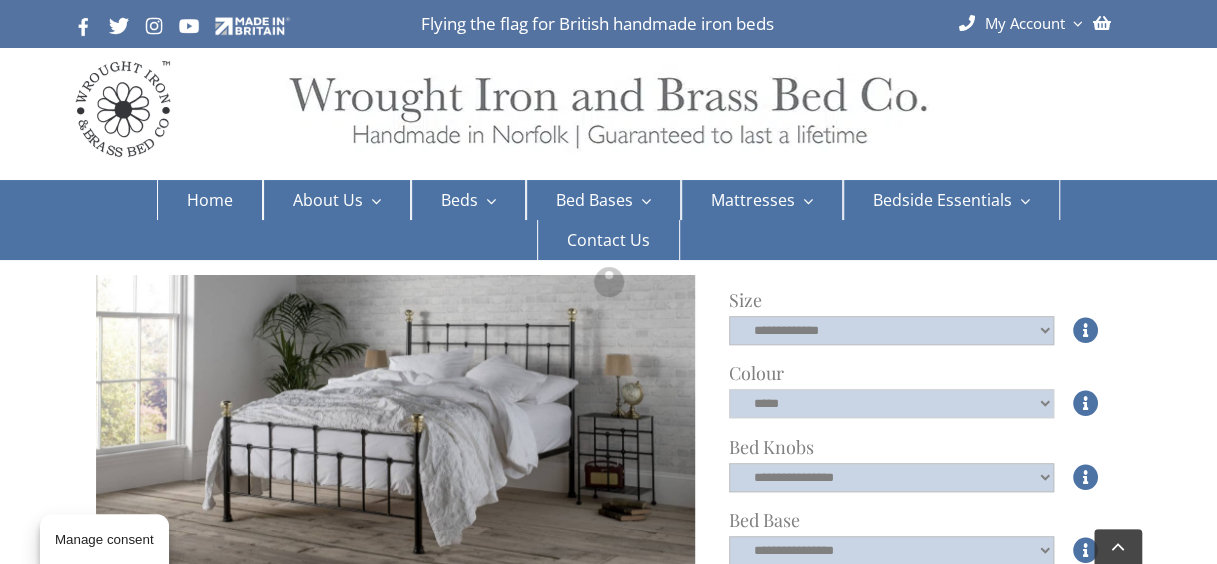scroll, scrollTop: 640, scrollLeft: 0, axis: vertical 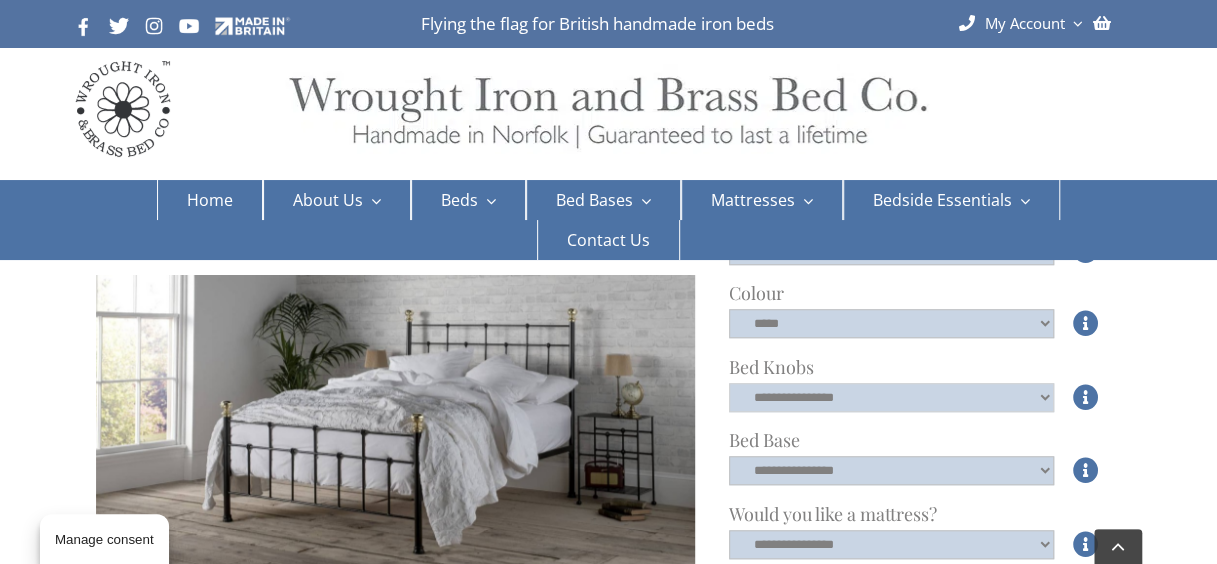 click on "**********" 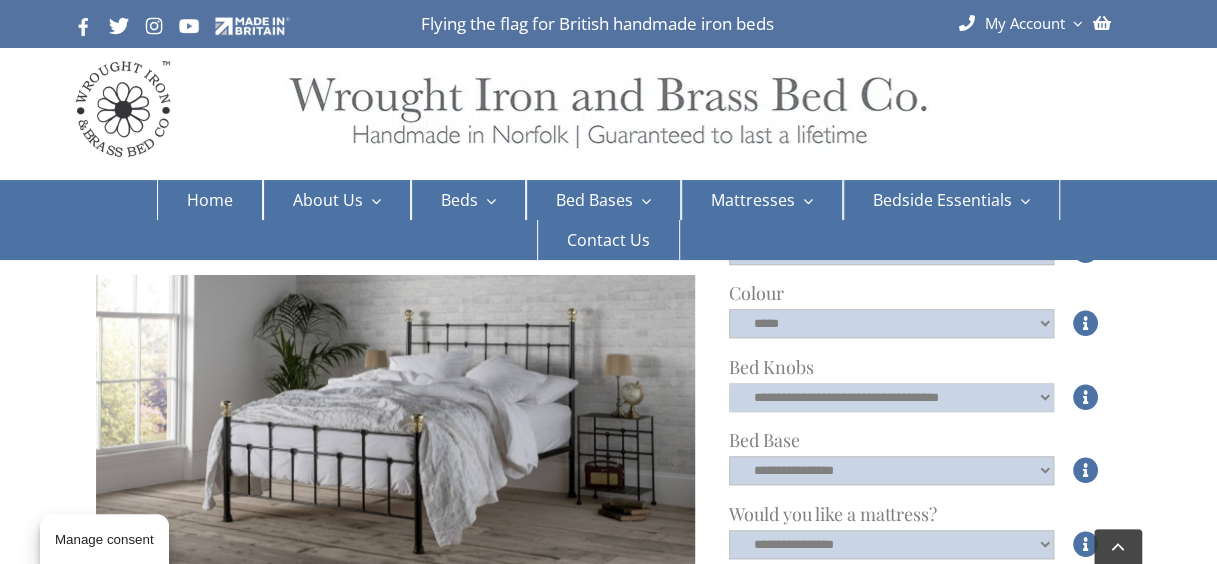 click on "**********" 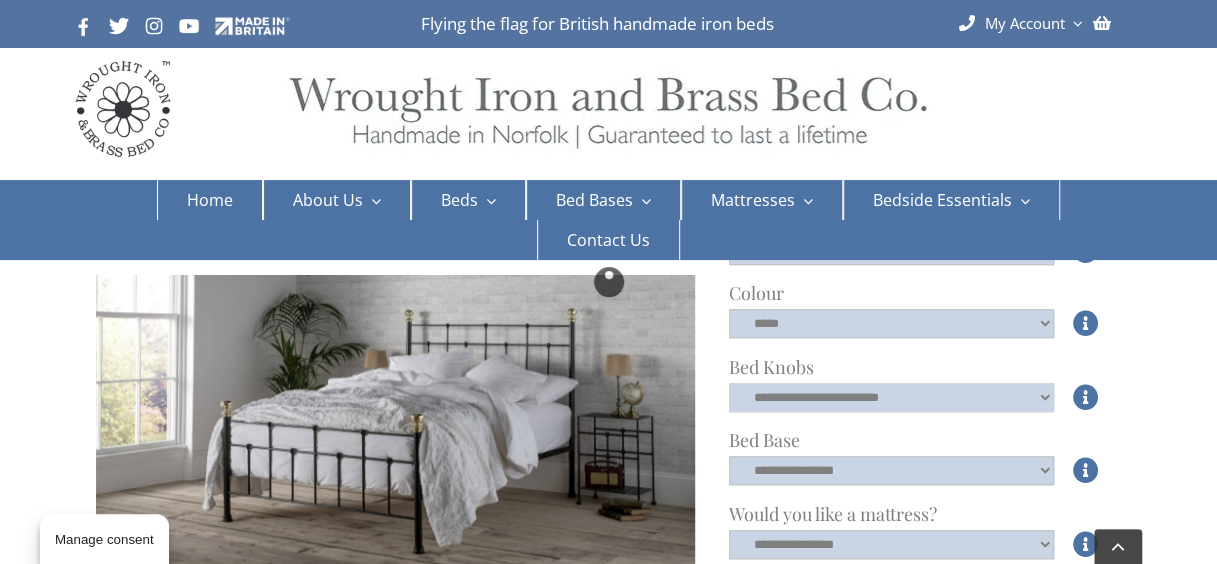 scroll, scrollTop: 707, scrollLeft: 0, axis: vertical 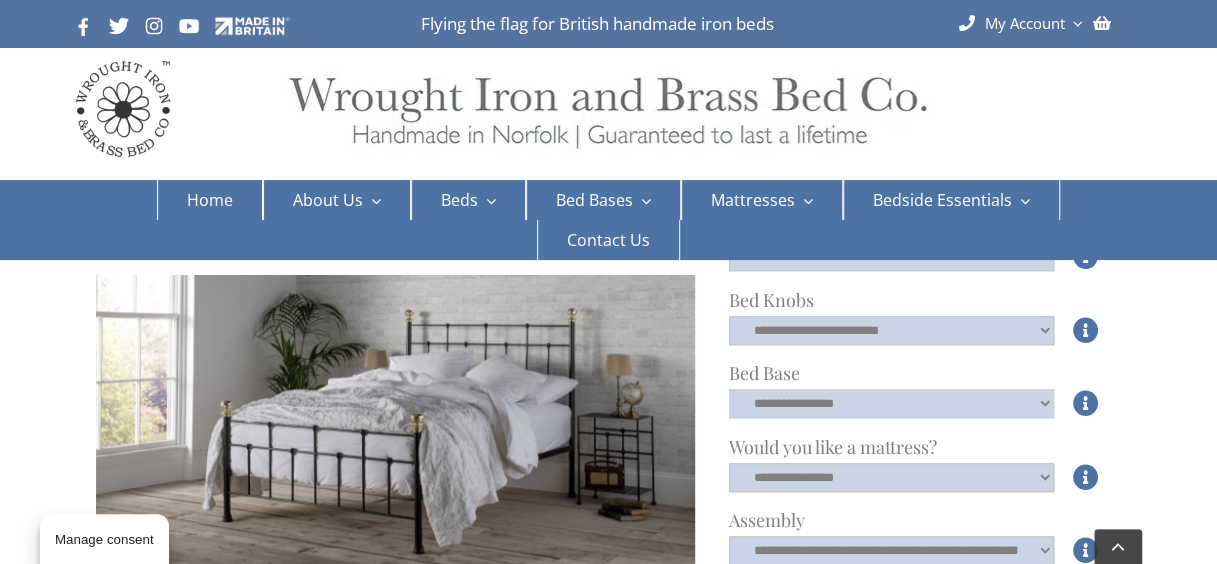 click on "**********" 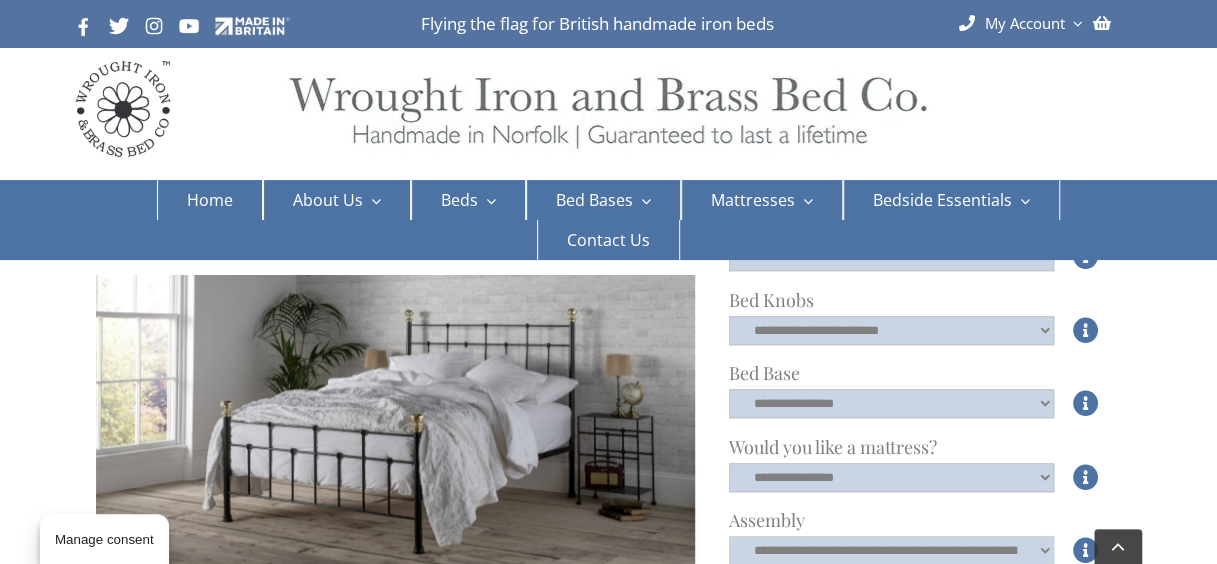 click on "**********" 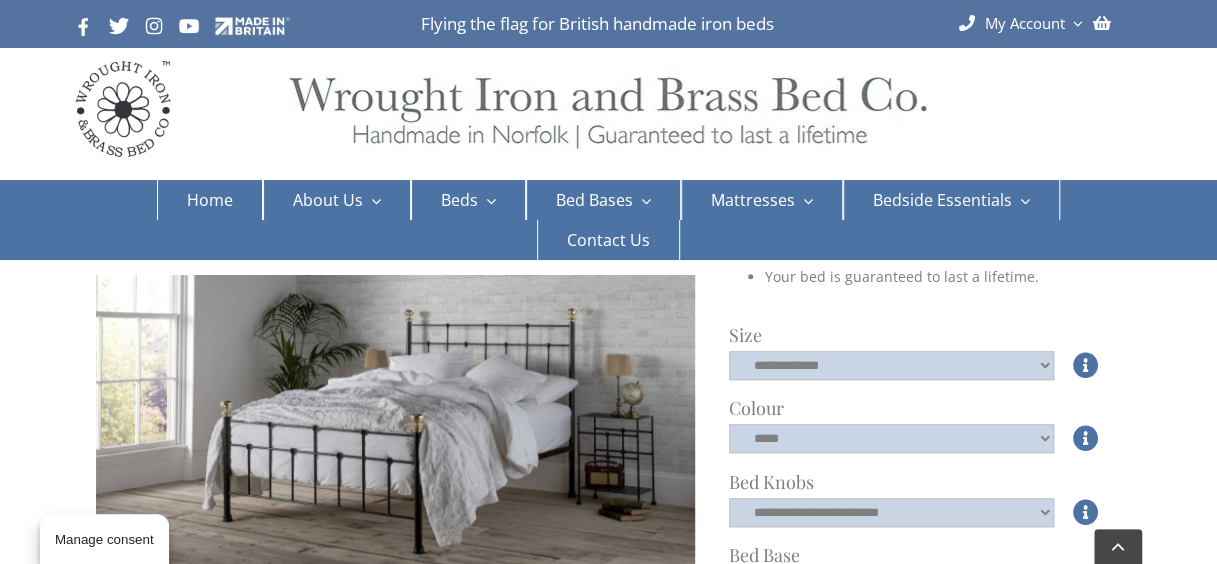 scroll, scrollTop: 242, scrollLeft: 0, axis: vertical 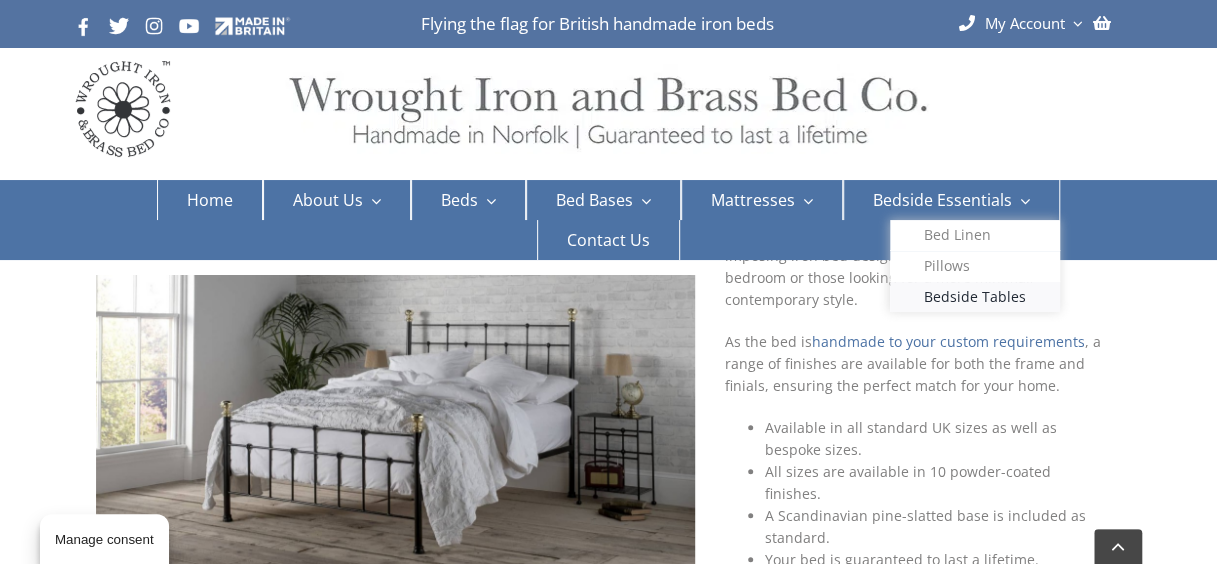 click on "Bedside Tables" at bounding box center (975, 297) 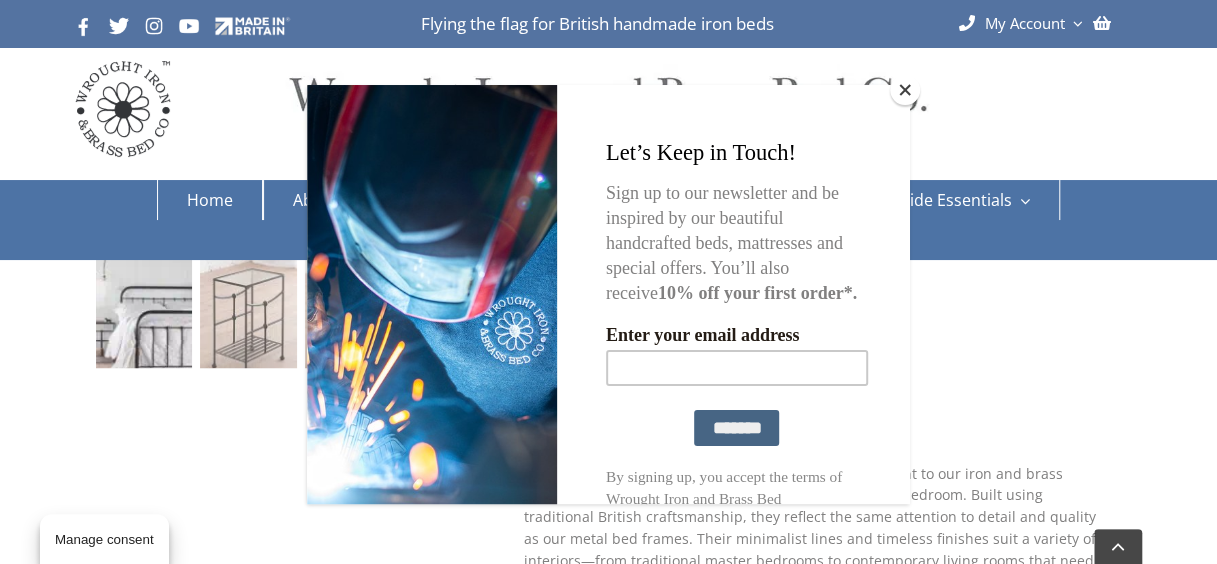 scroll, scrollTop: 431, scrollLeft: 0, axis: vertical 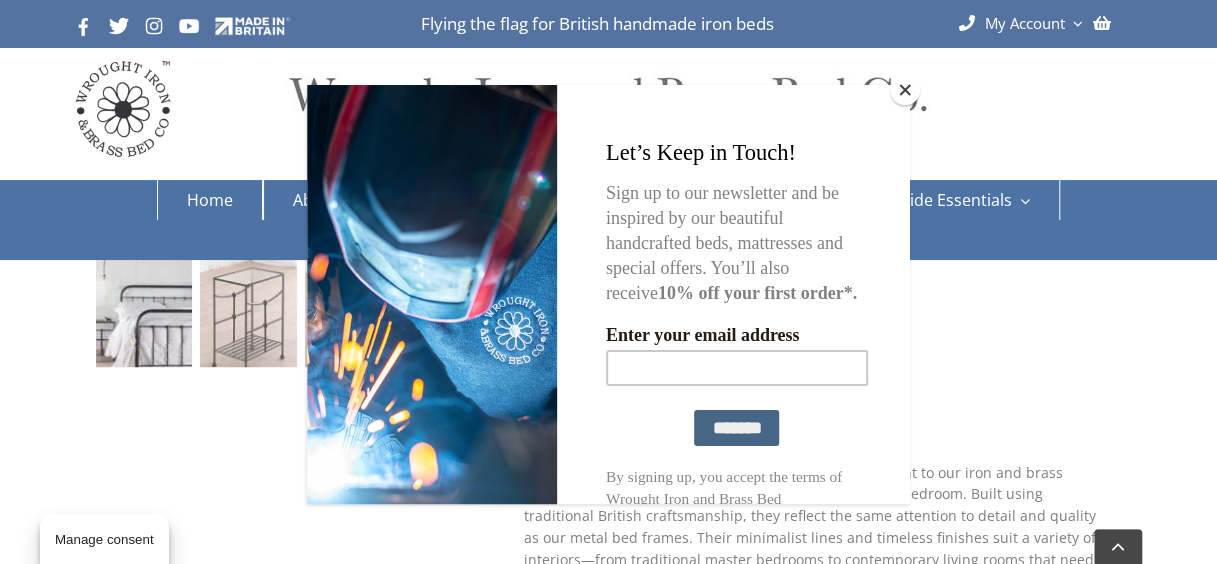 click at bounding box center [905, 90] 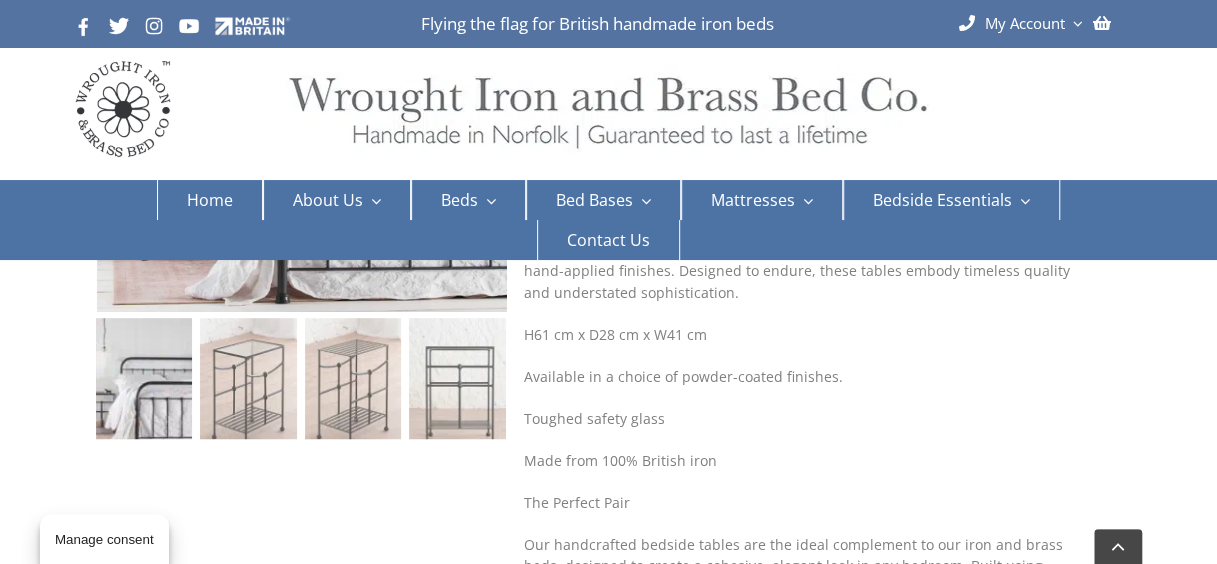 scroll, scrollTop: 360, scrollLeft: 0, axis: vertical 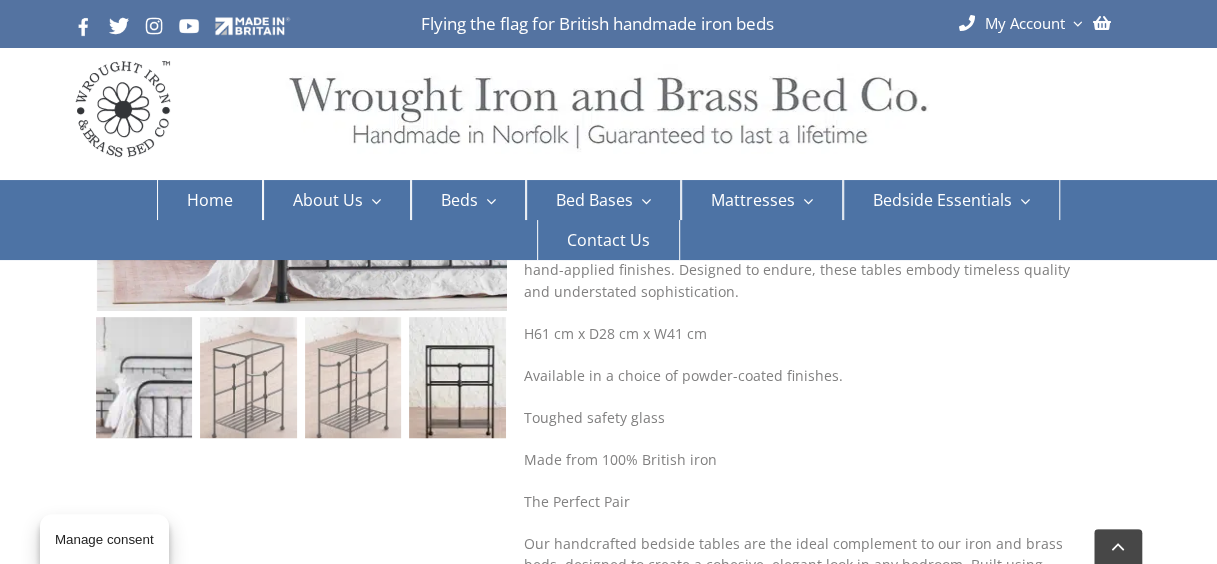click at bounding box center [457, 389] 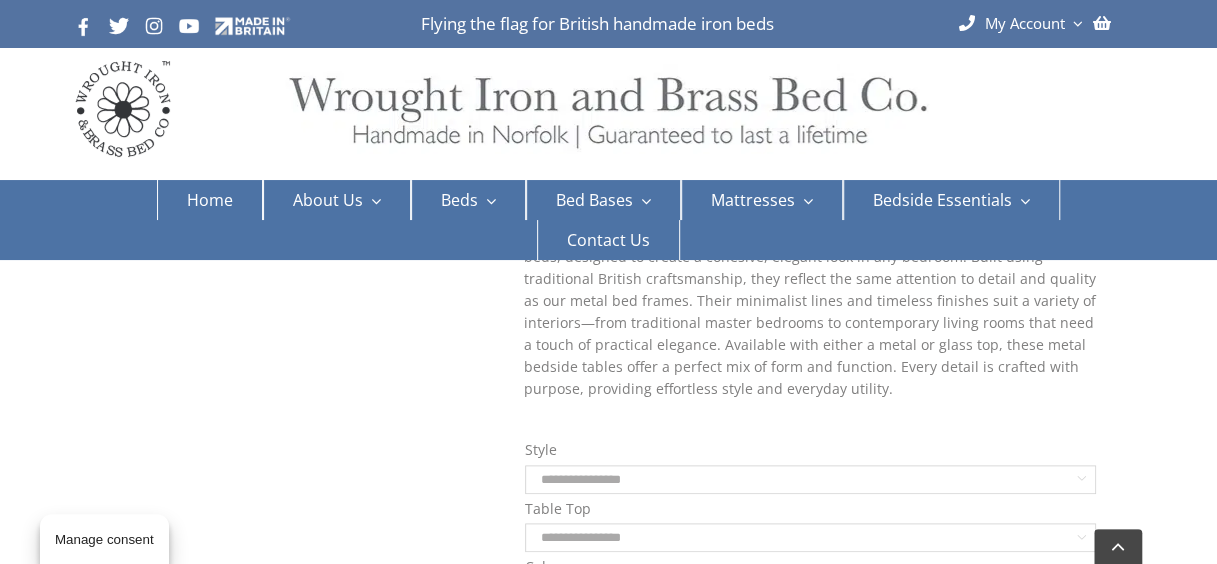 scroll, scrollTop: 675, scrollLeft: 0, axis: vertical 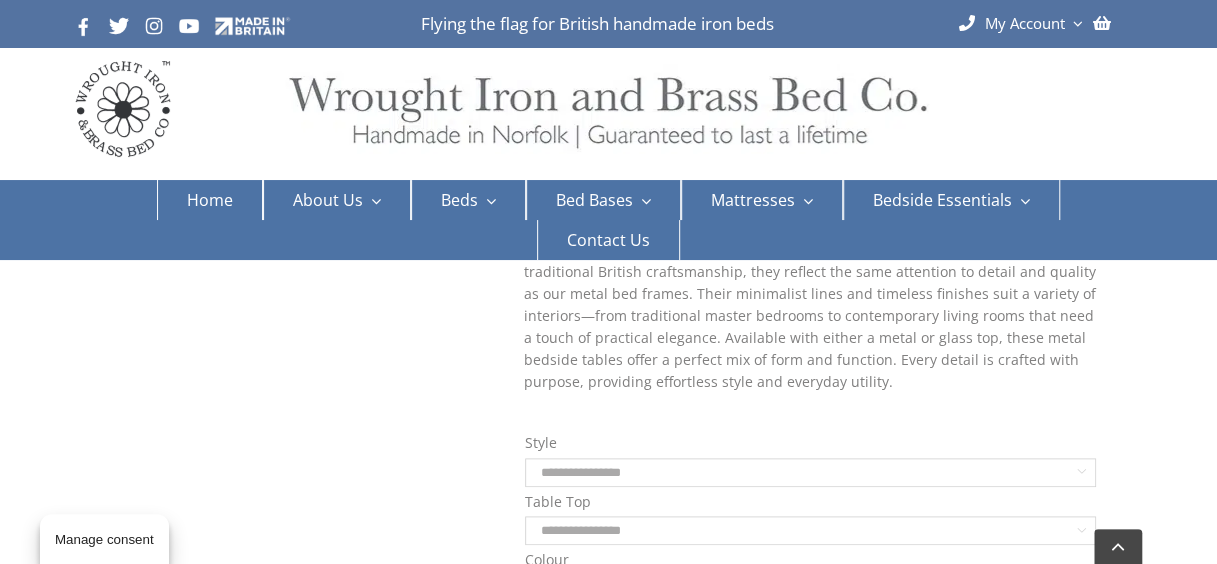 click on "**********" 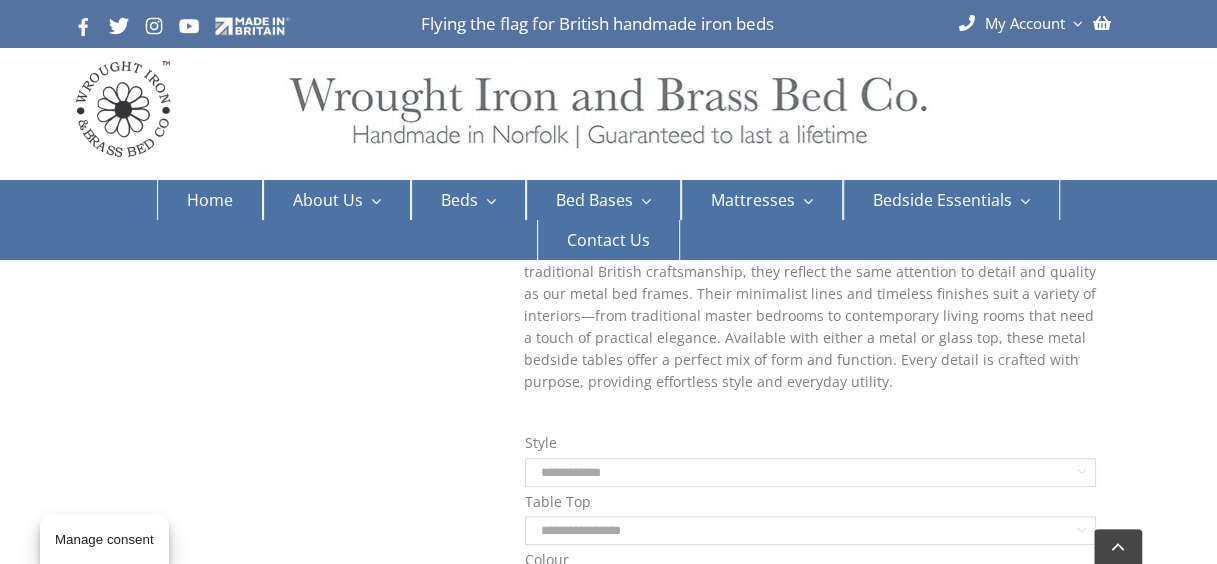 click on "**********" 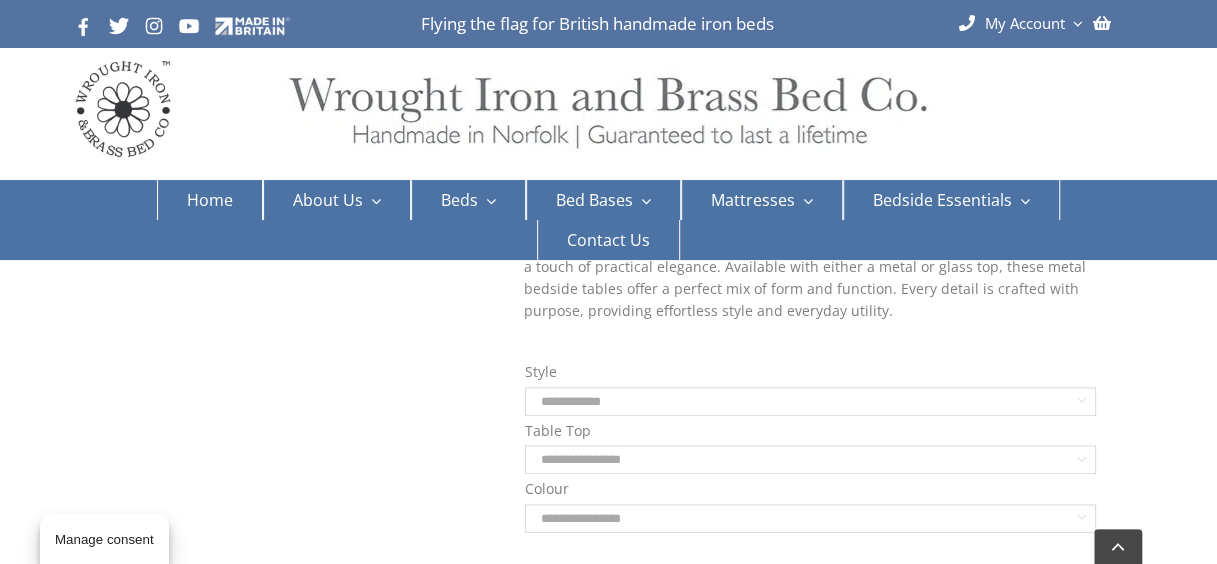 scroll, scrollTop: 749, scrollLeft: 0, axis: vertical 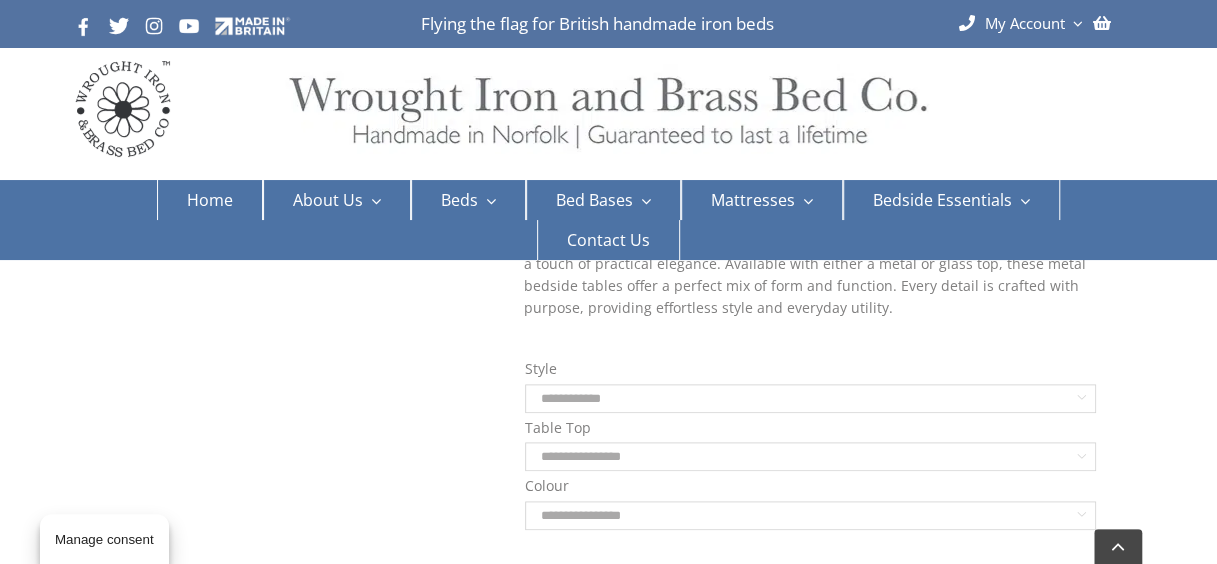 click on "**********" 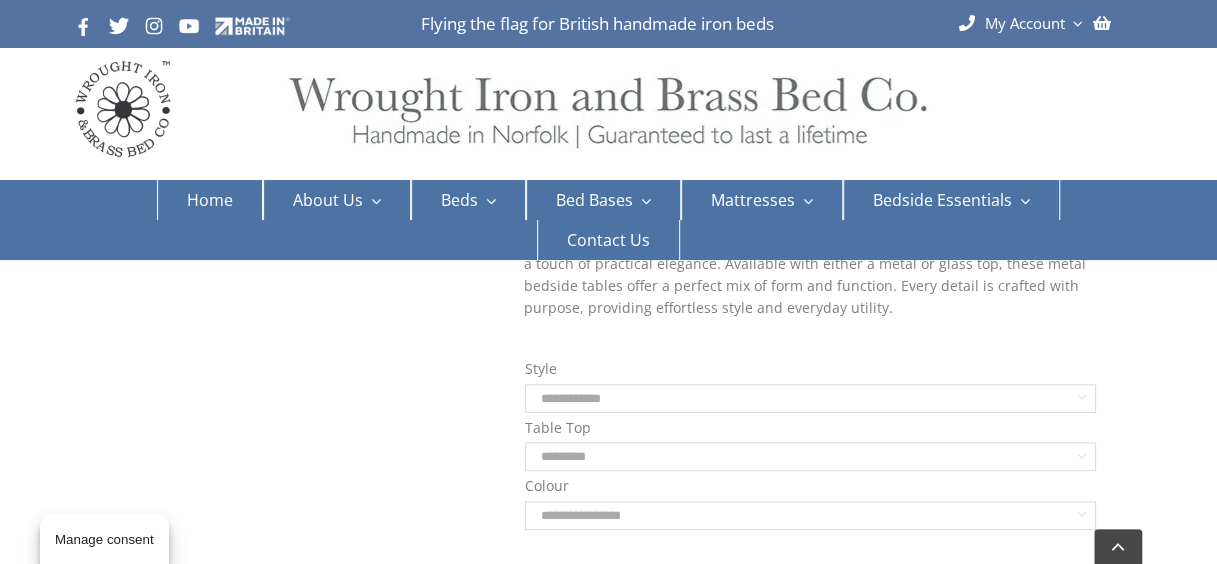 click on "**********" 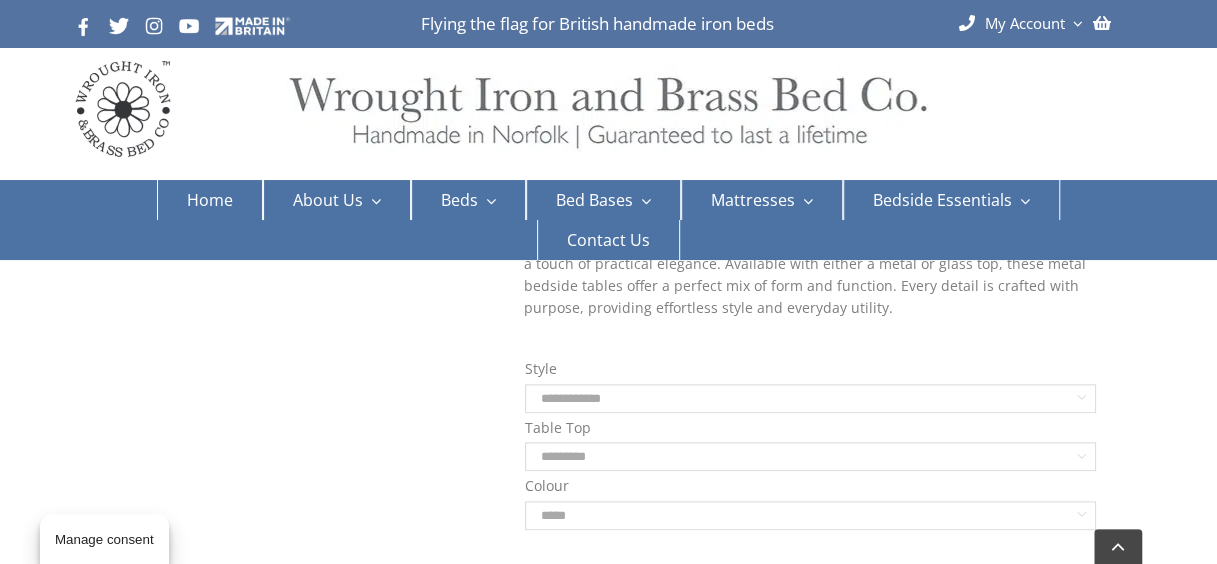 click on "**********" 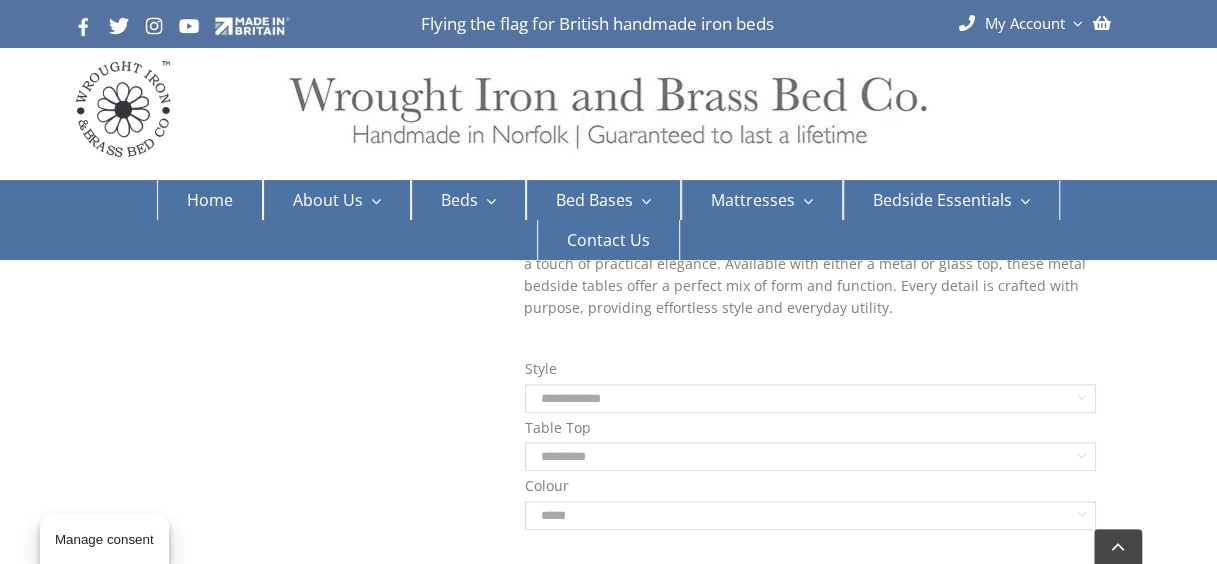 select on "**********" 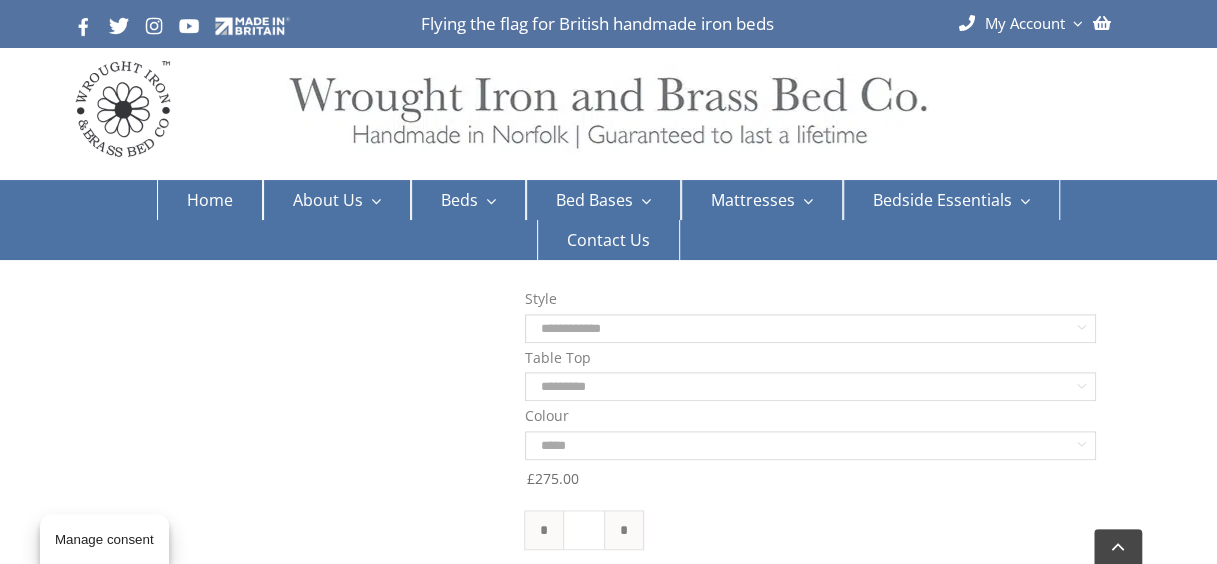 scroll, scrollTop: 820, scrollLeft: 0, axis: vertical 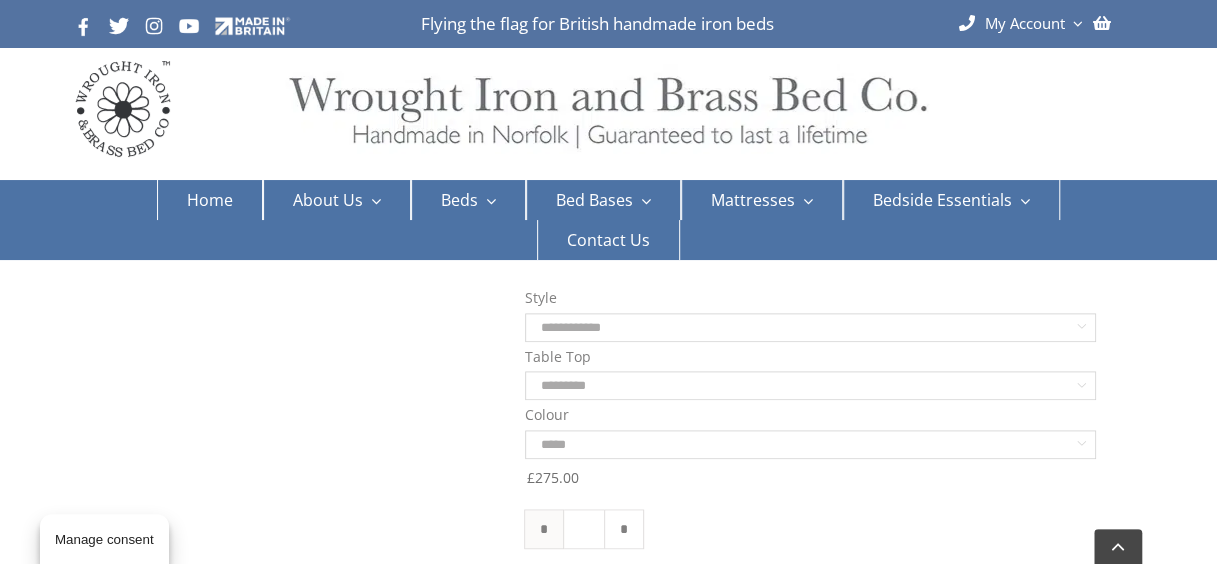 click on "*" 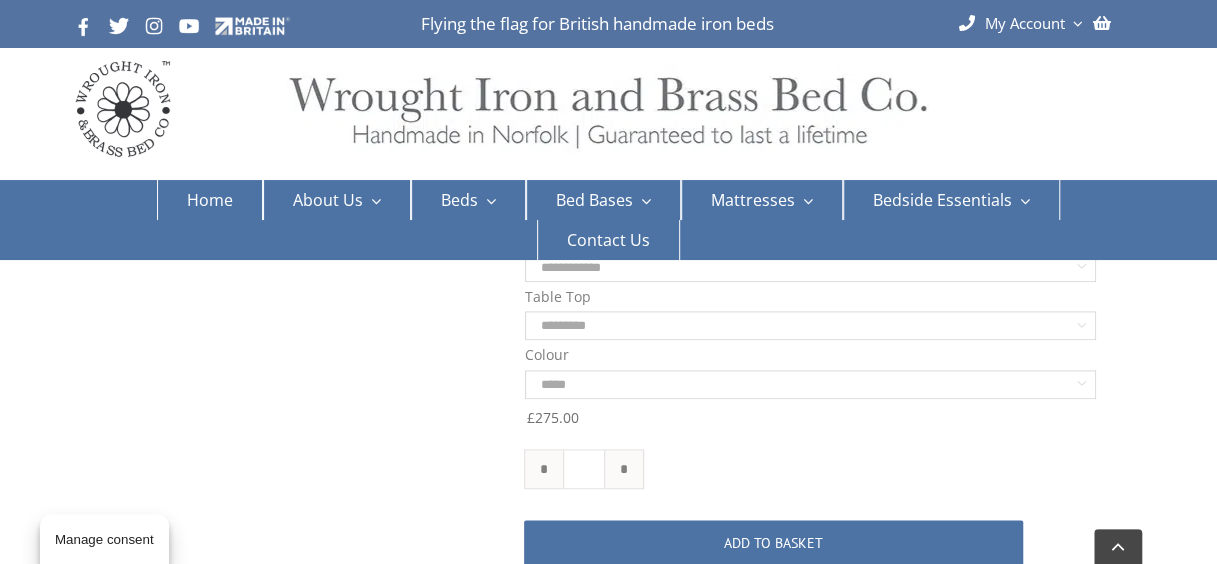 scroll, scrollTop: 879, scrollLeft: 0, axis: vertical 